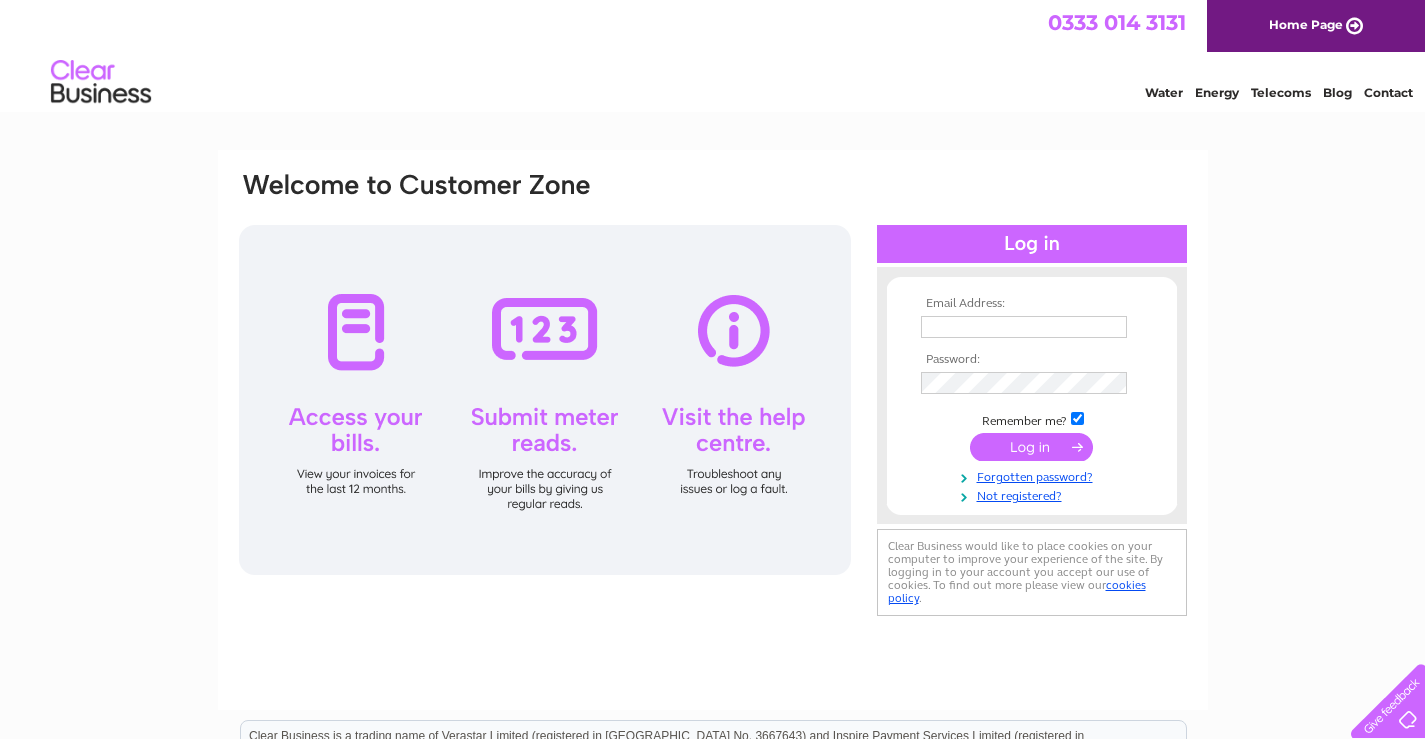 scroll, scrollTop: 0, scrollLeft: 0, axis: both 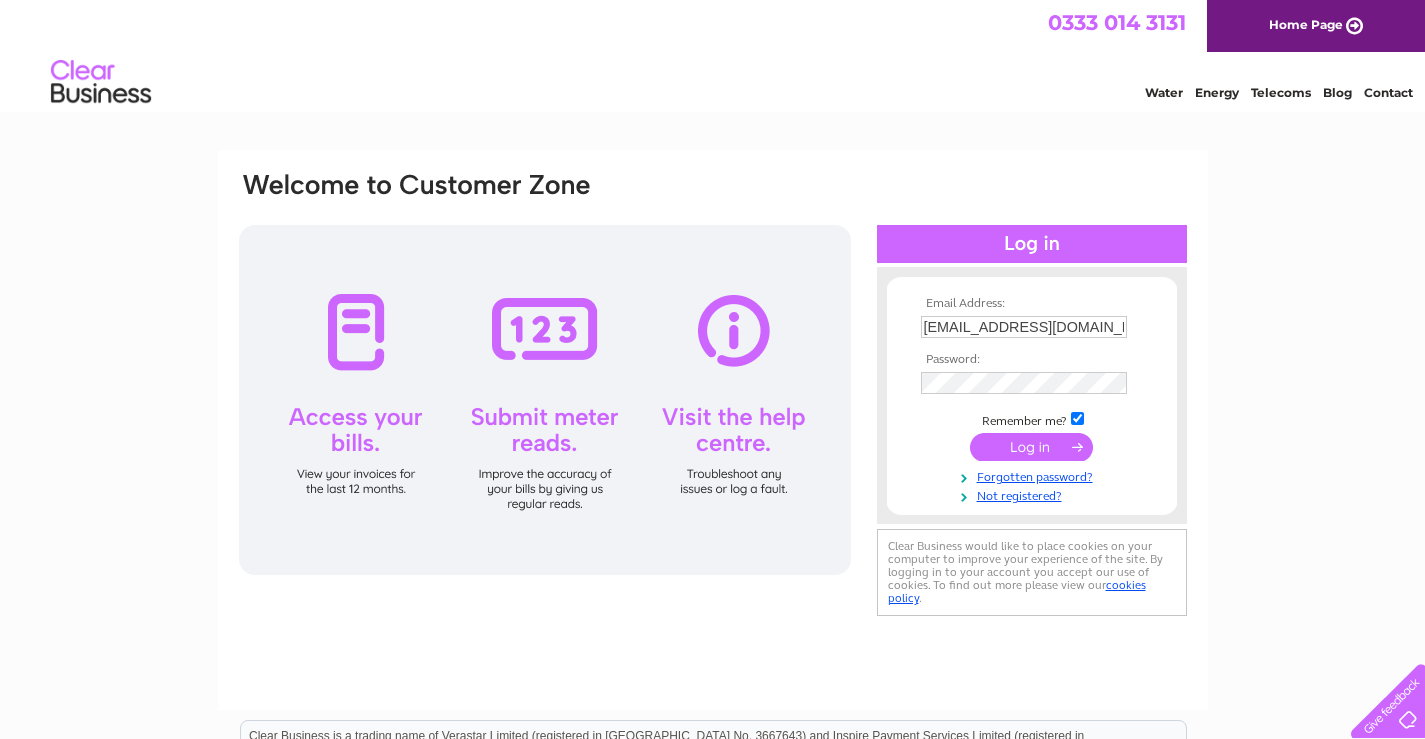 click at bounding box center [1032, 244] 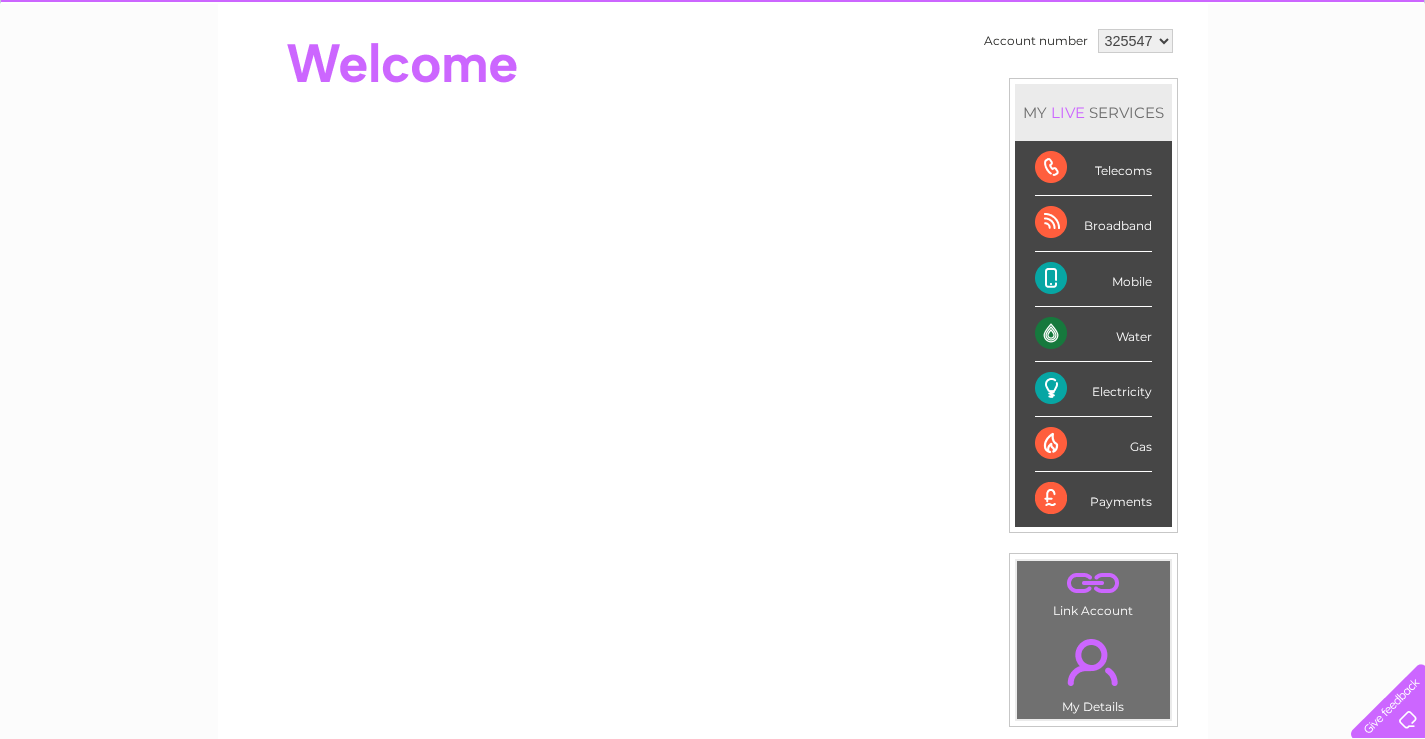 scroll, scrollTop: 0, scrollLeft: 0, axis: both 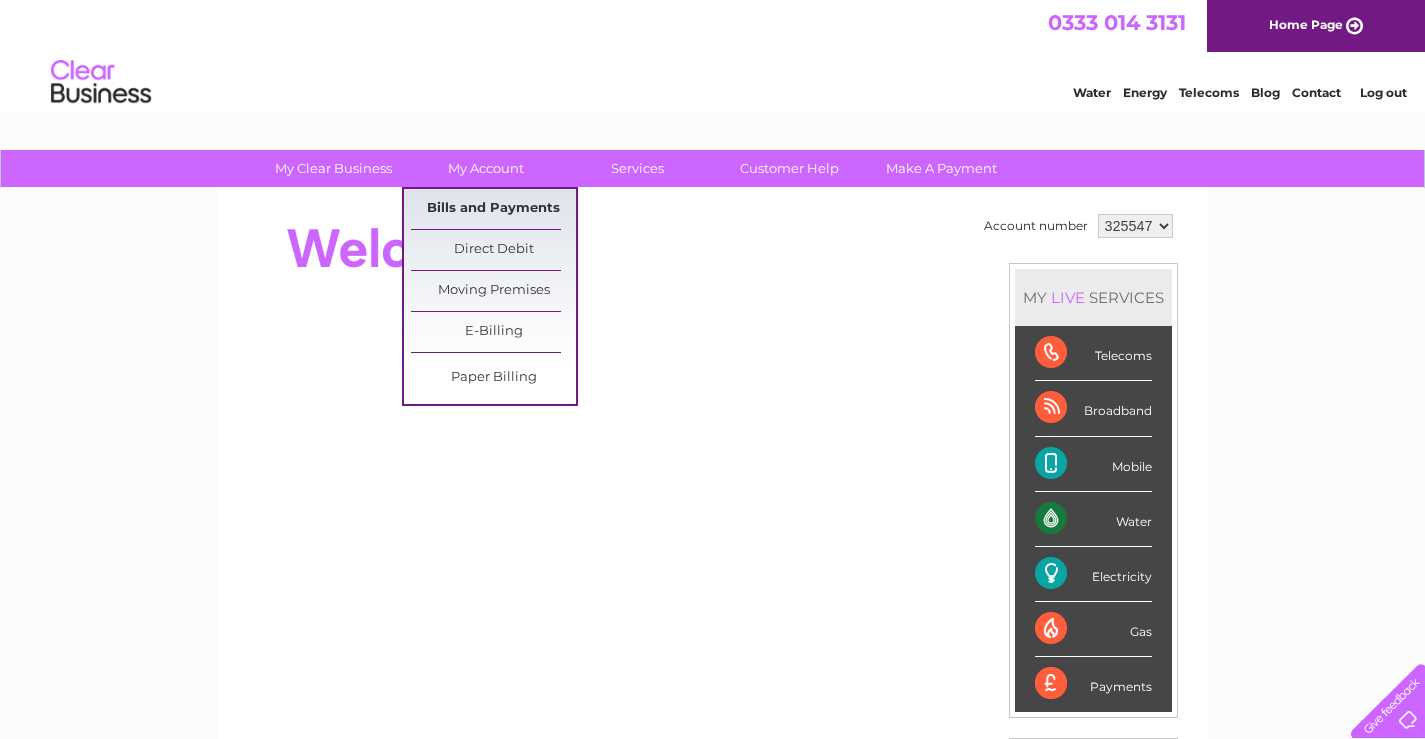 click on "Bills and Payments" at bounding box center [493, 209] 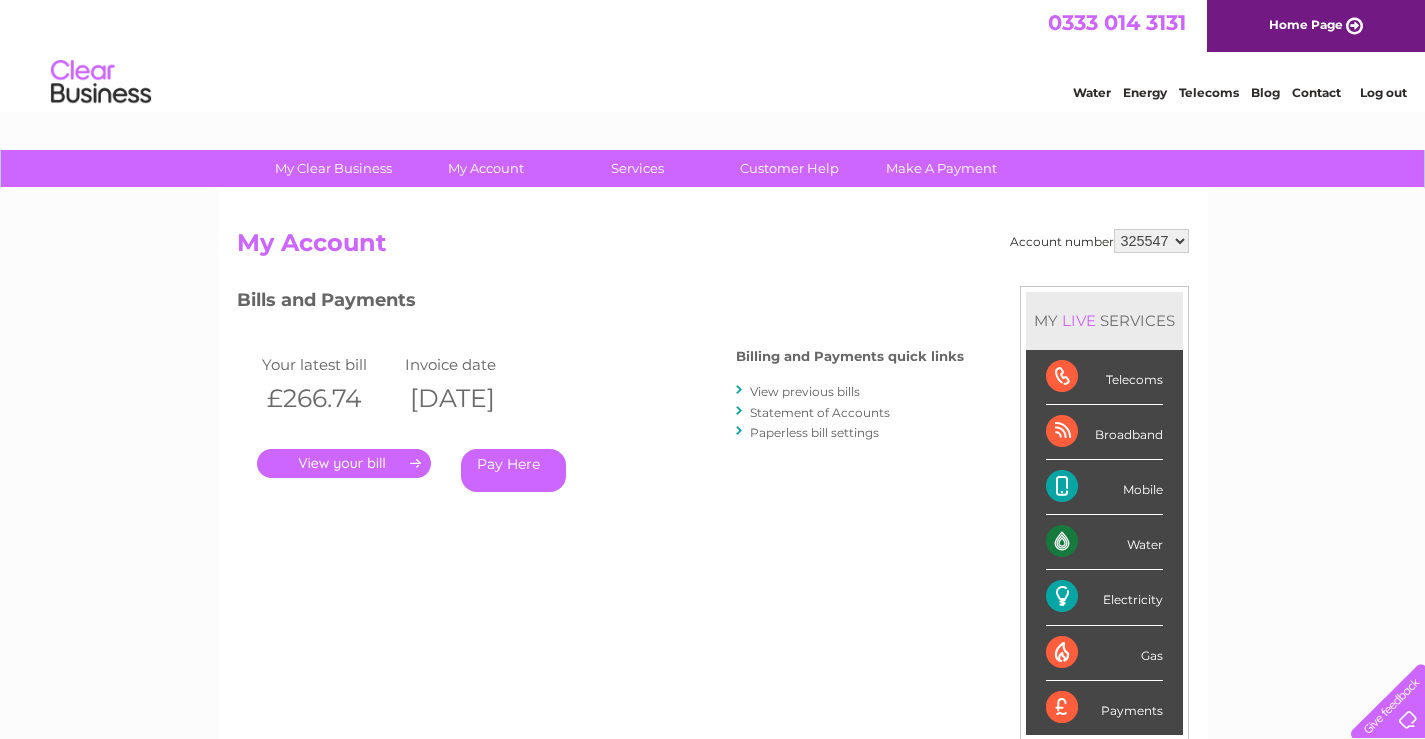 scroll, scrollTop: 0, scrollLeft: 0, axis: both 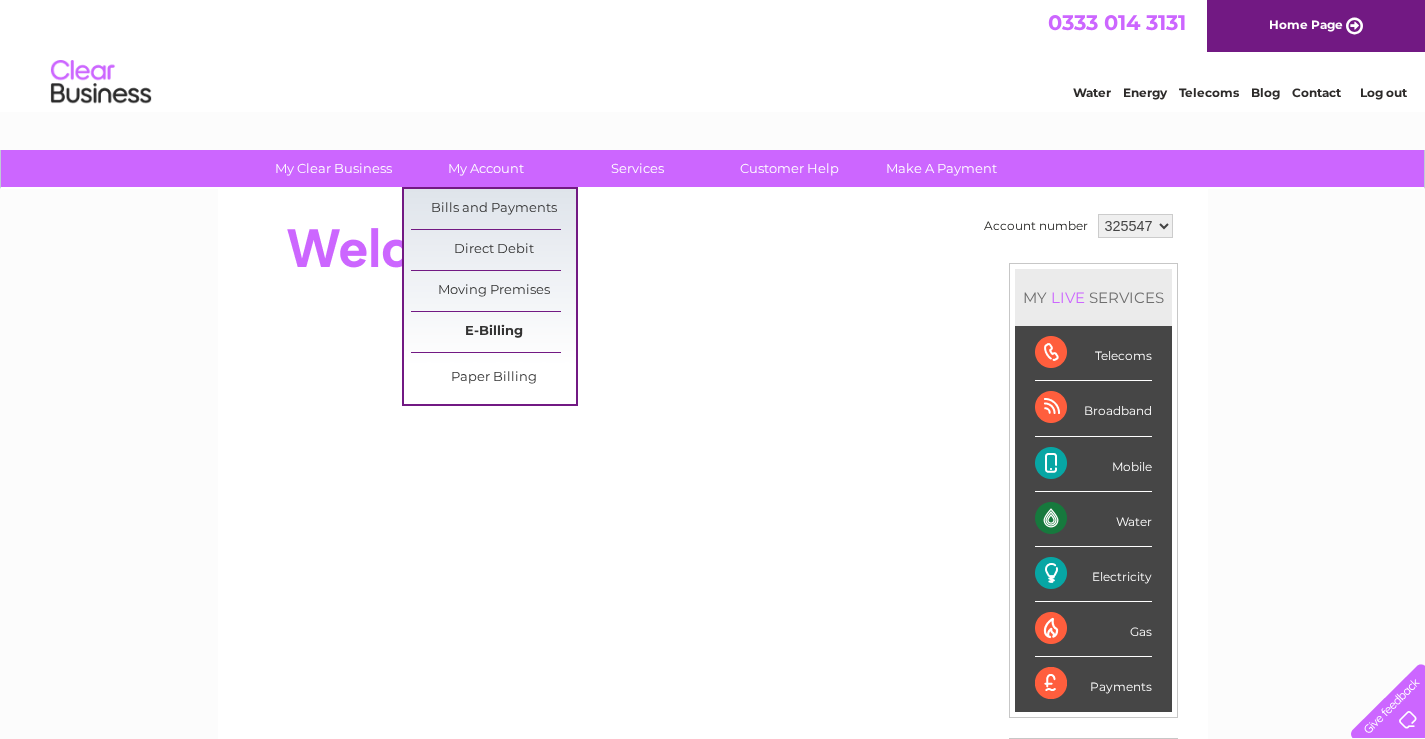 click on "E-Billing" at bounding box center [493, 332] 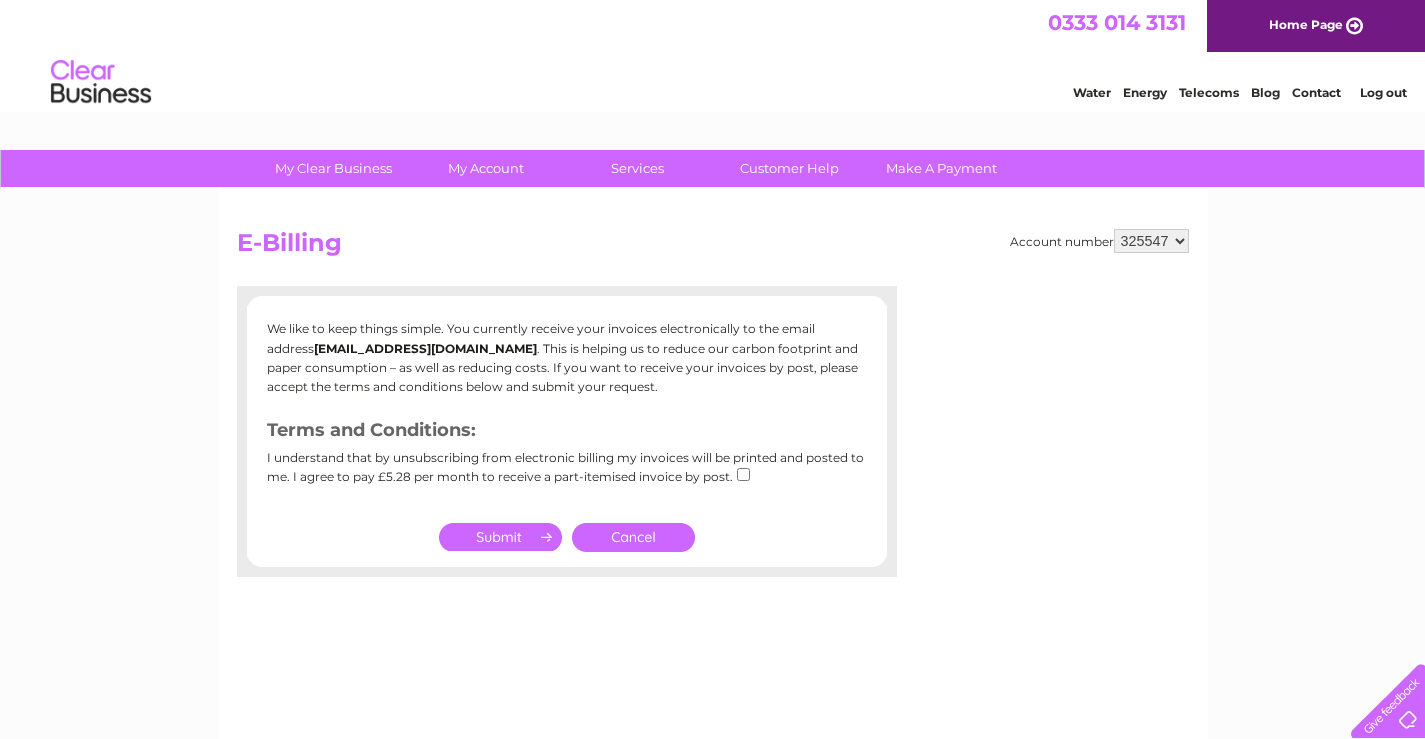 scroll, scrollTop: 0, scrollLeft: 0, axis: both 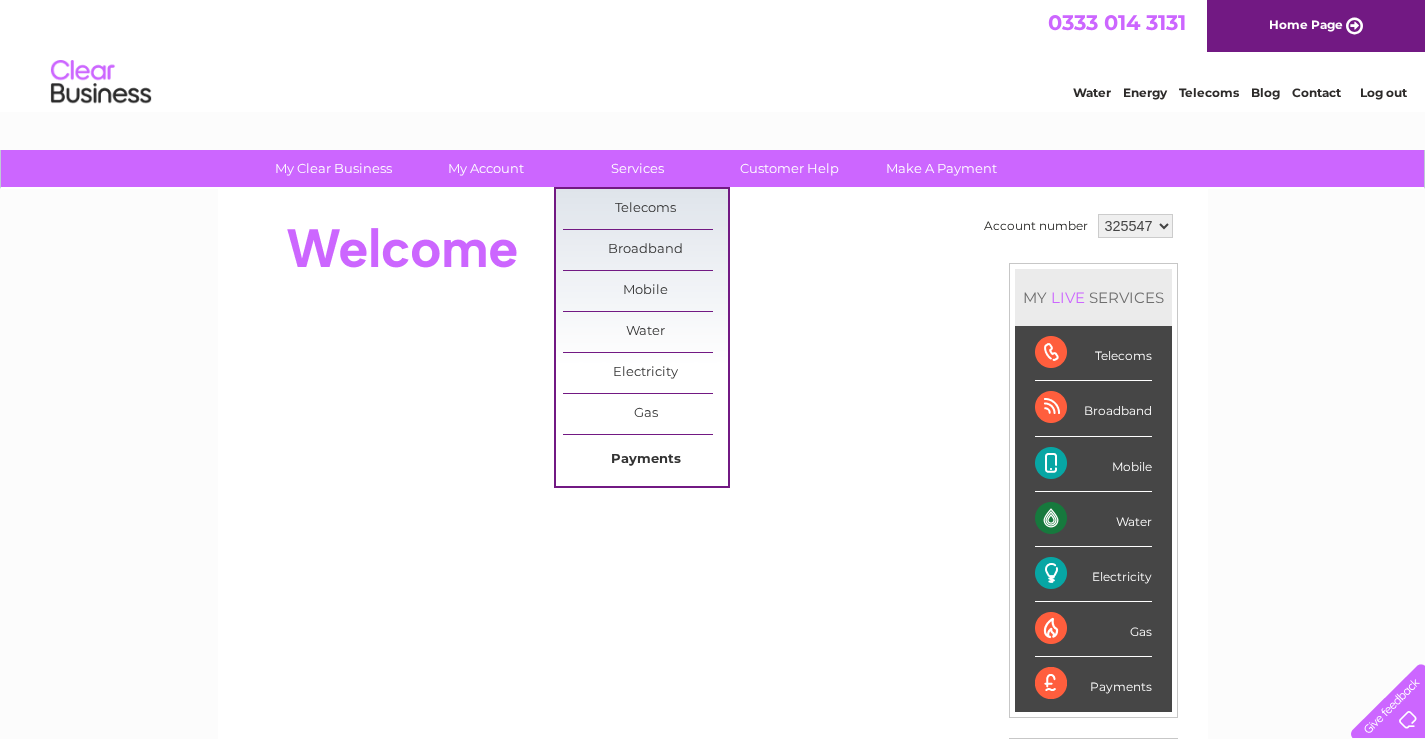 click on "Payments" at bounding box center (645, 460) 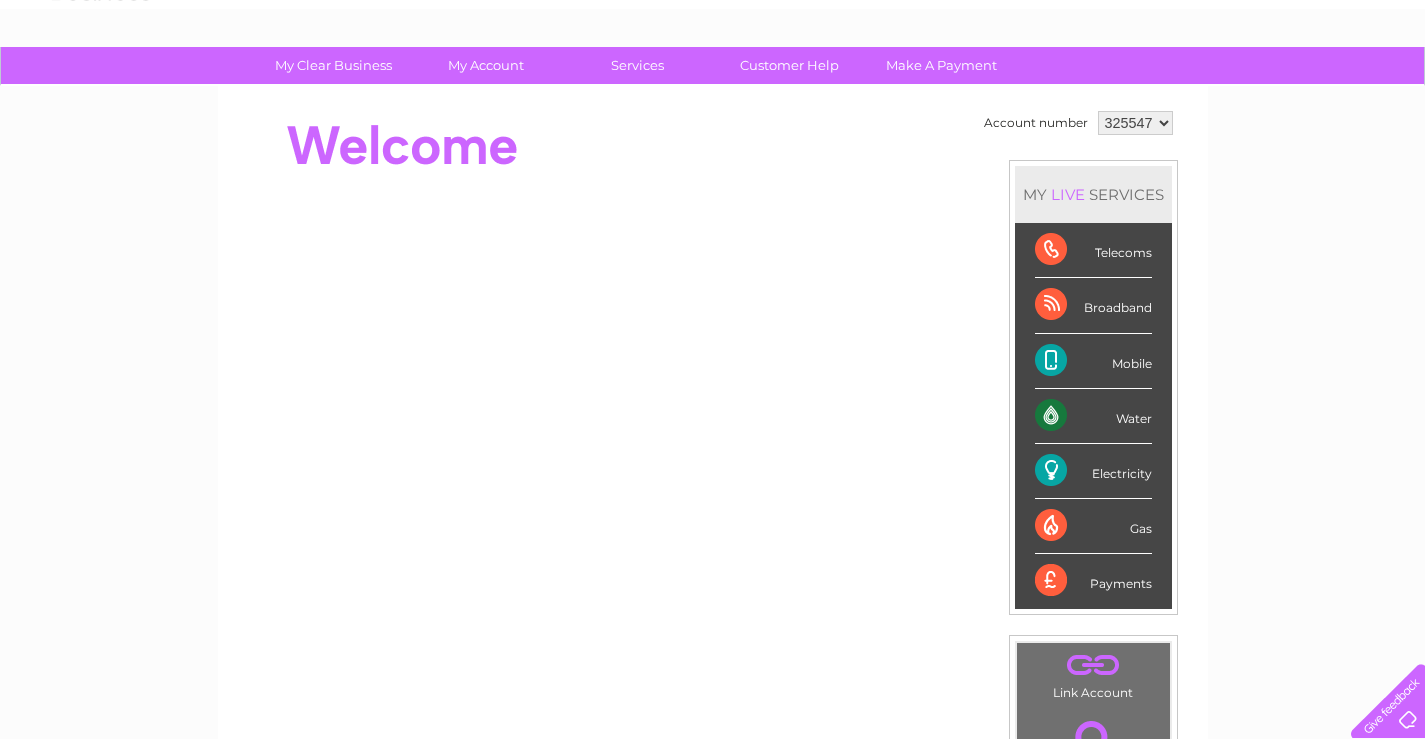 scroll, scrollTop: 50, scrollLeft: 0, axis: vertical 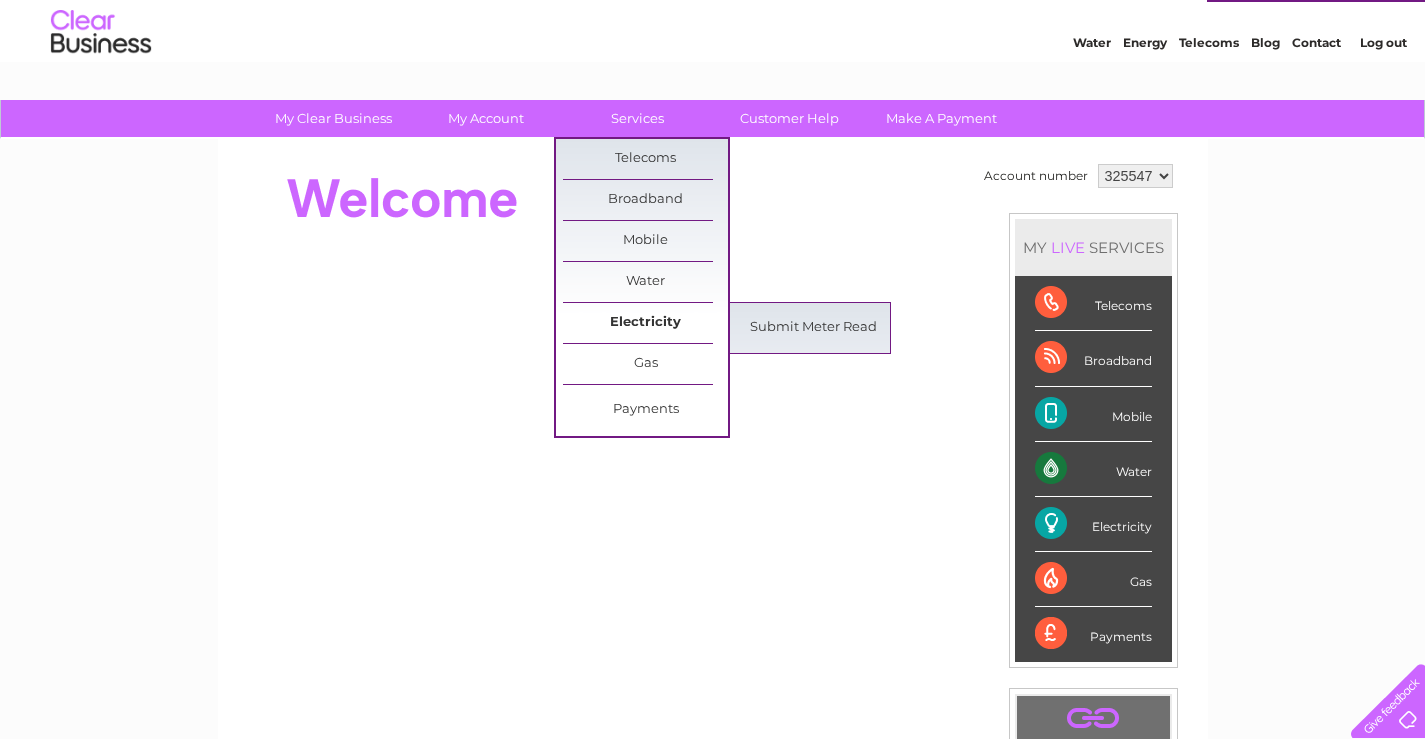 click on "Electricity" at bounding box center [645, 323] 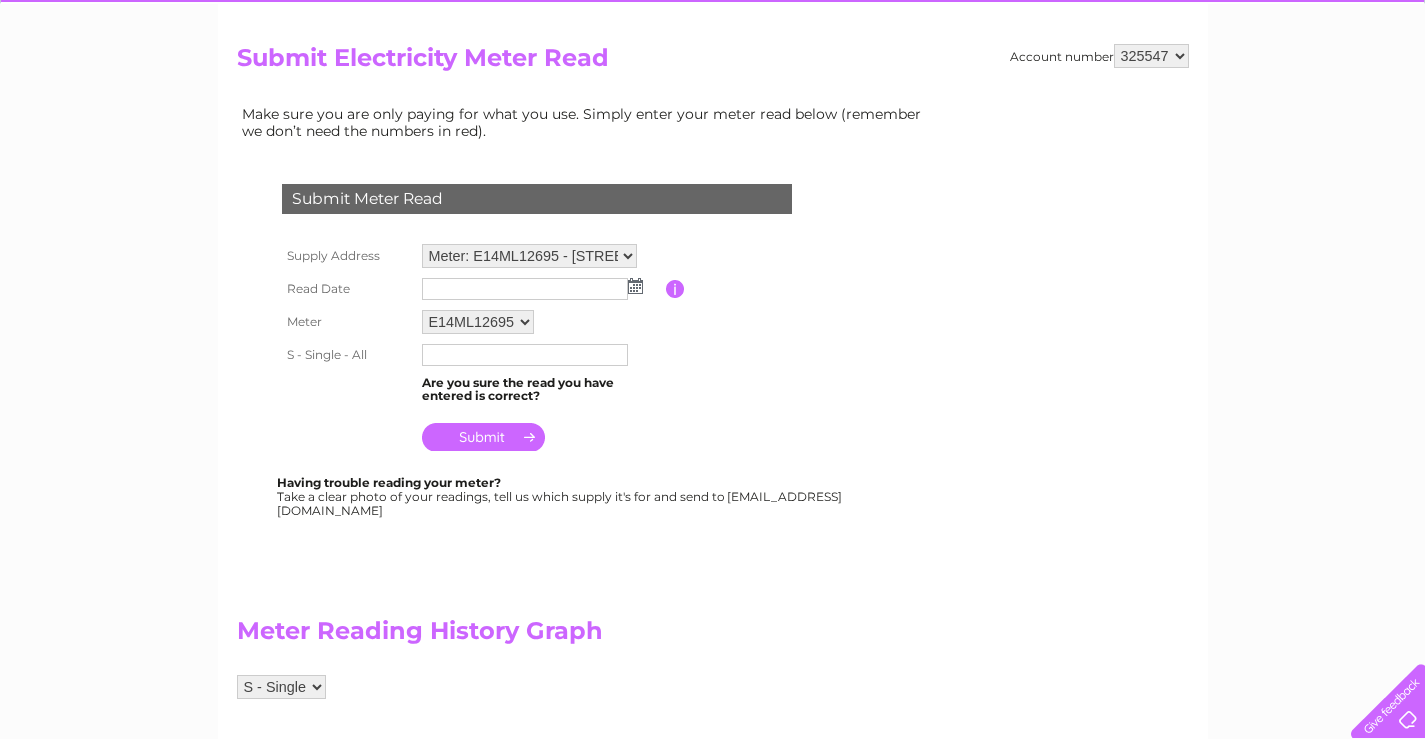 scroll, scrollTop: 200, scrollLeft: 0, axis: vertical 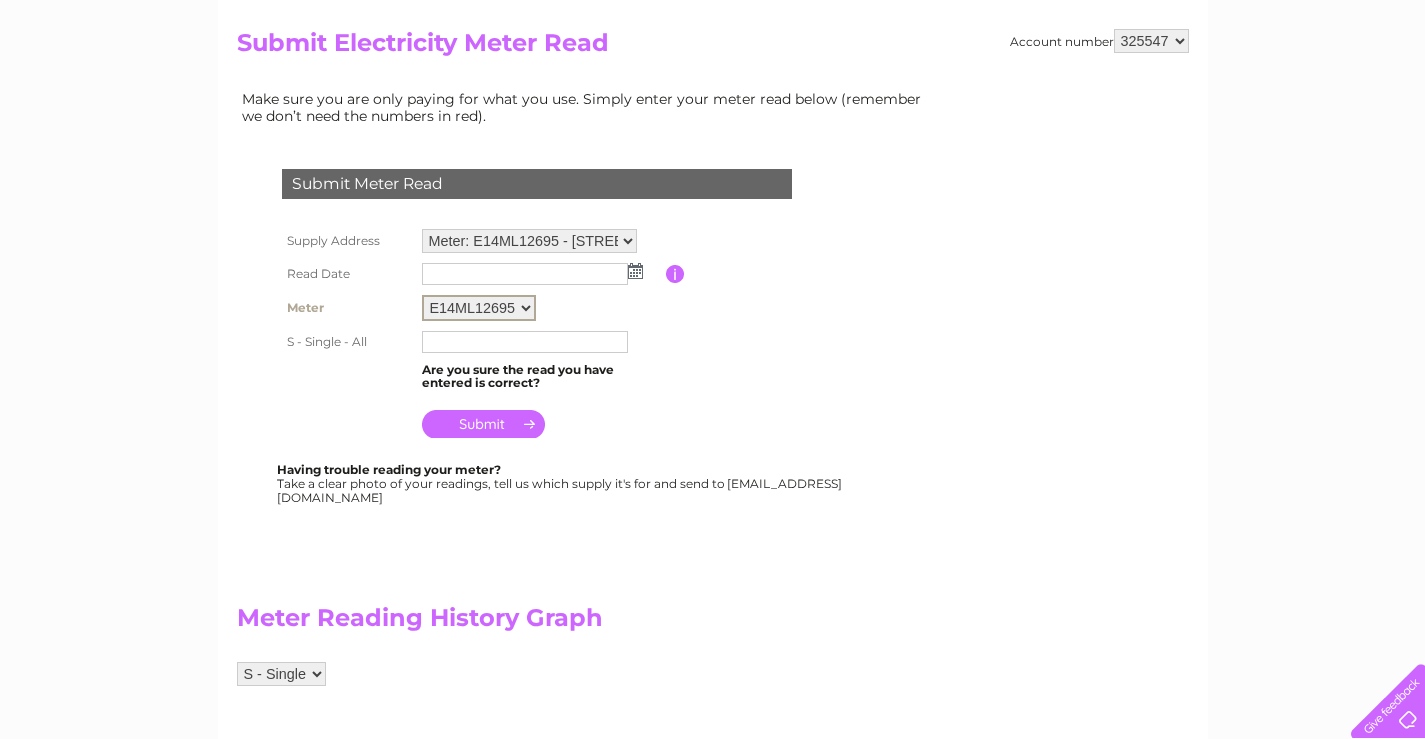 click on "E14ML12695" at bounding box center [479, 308] 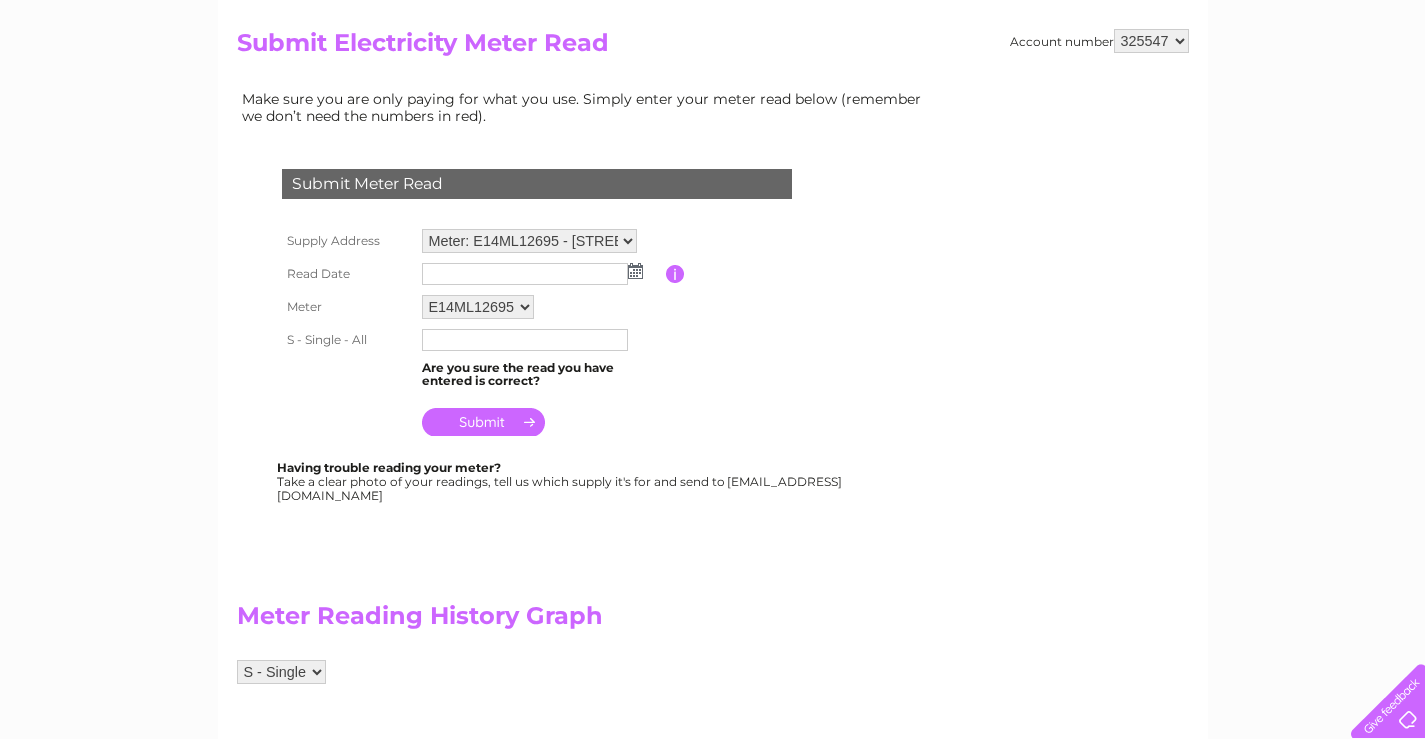 click on "E14ML12695" at bounding box center (541, 307) 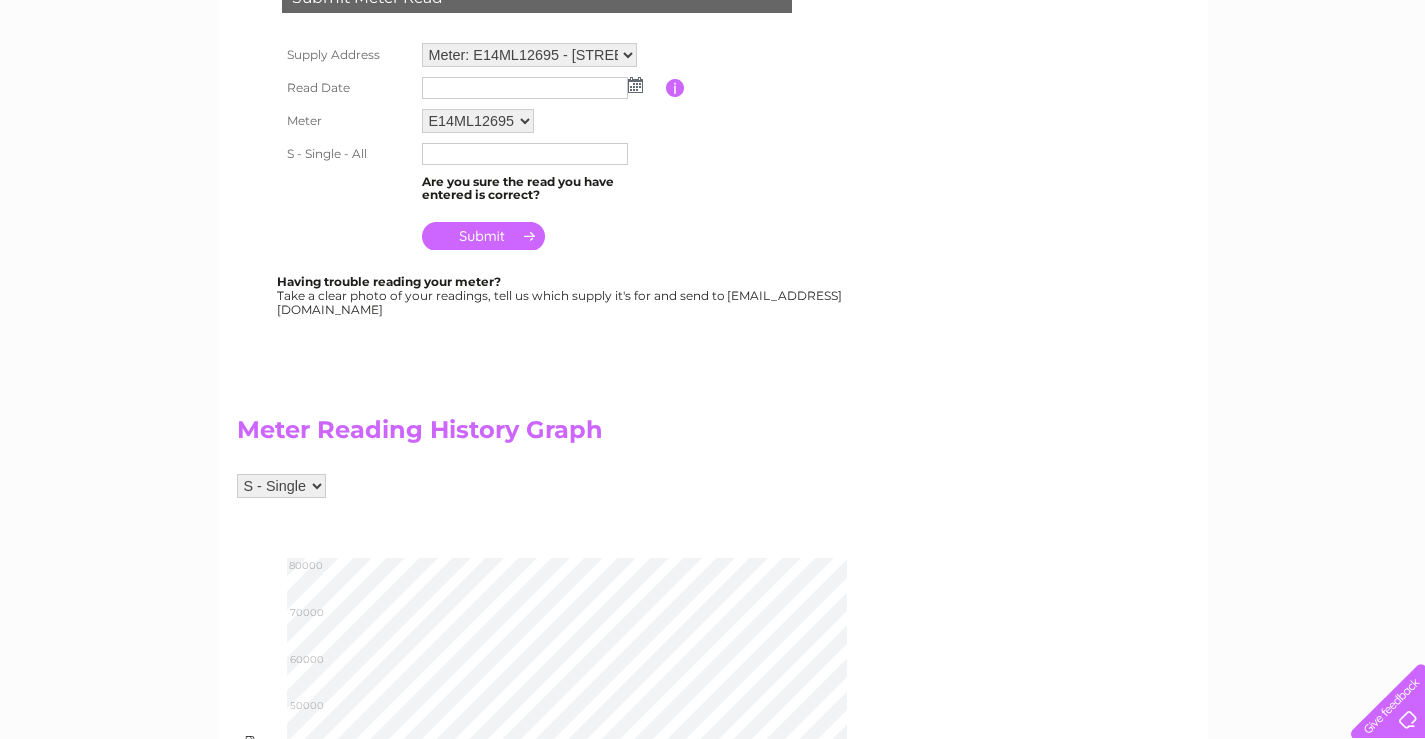 scroll, scrollTop: 200, scrollLeft: 0, axis: vertical 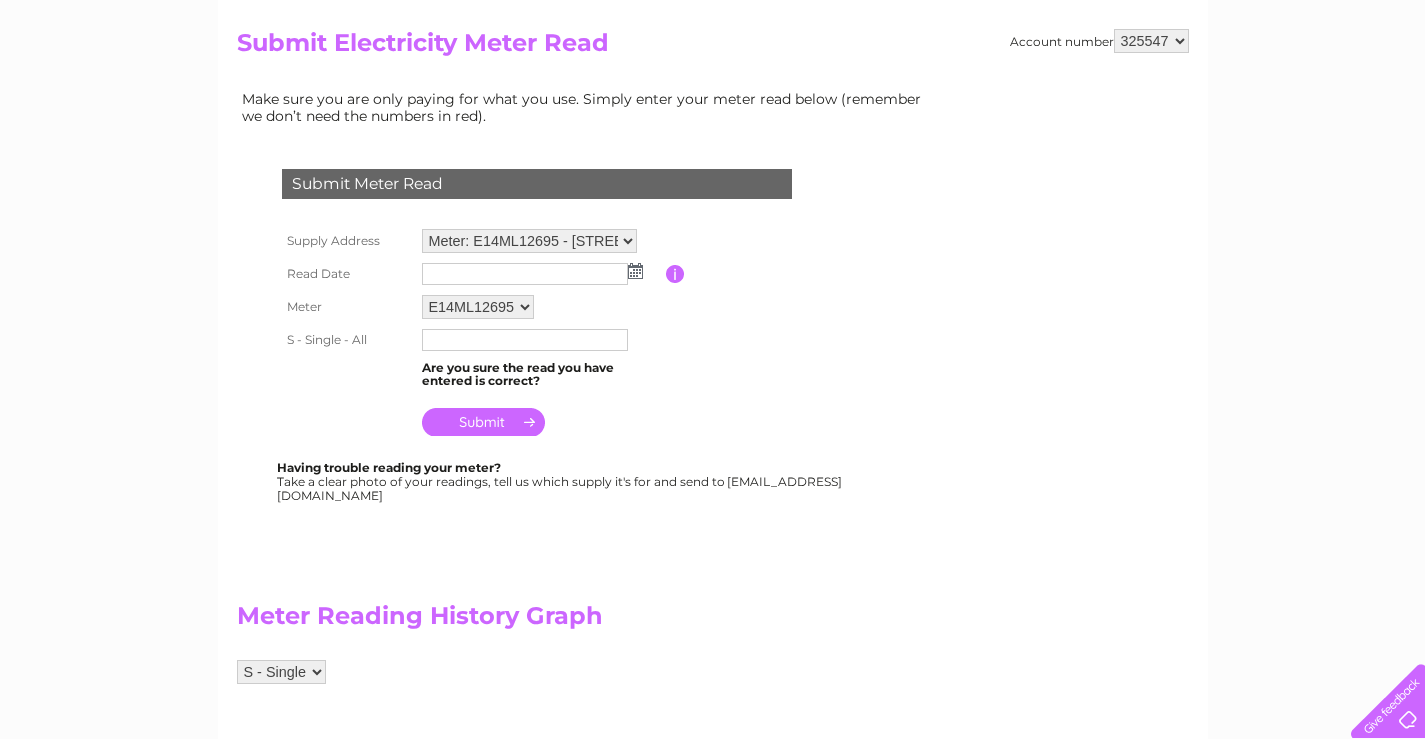 drag, startPoint x: 712, startPoint y: 392, endPoint x: 1439, endPoint y: 778, distance: 823.1191 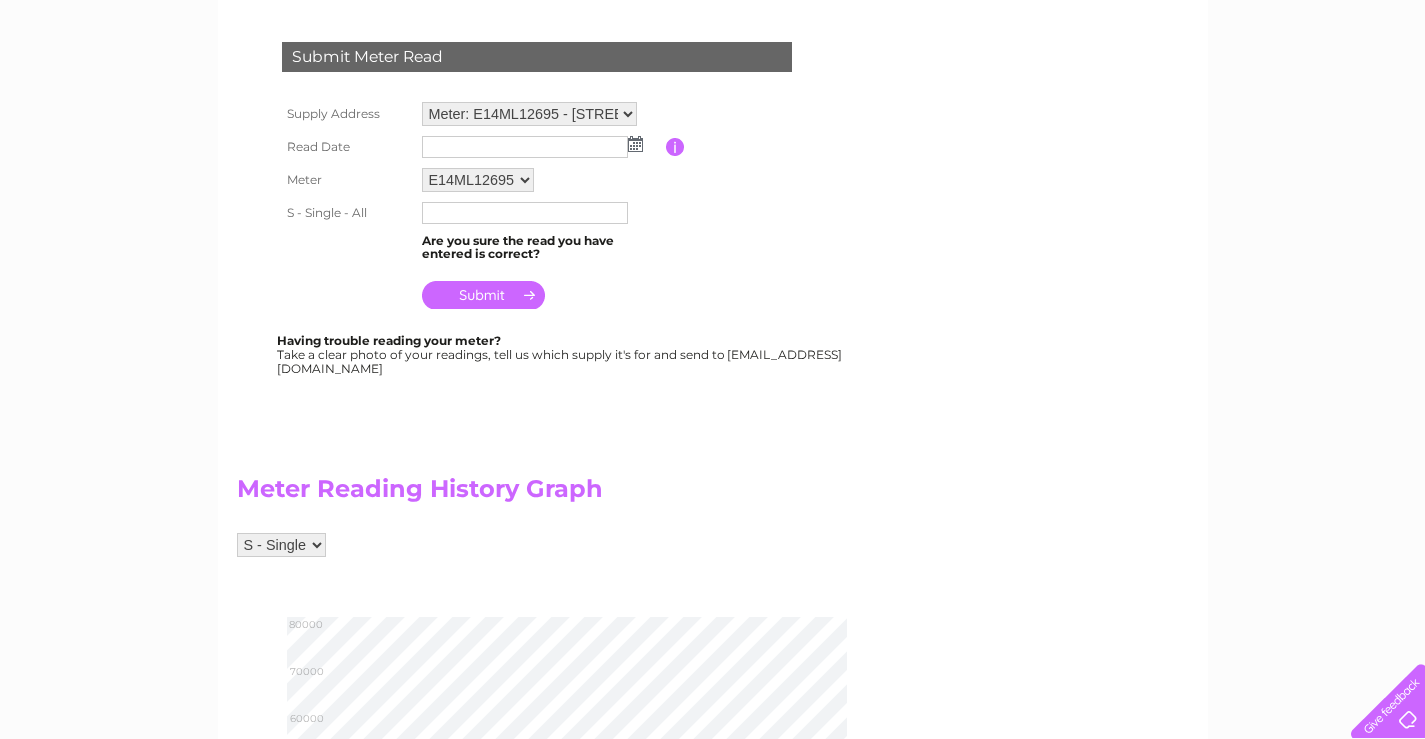 drag, startPoint x: 666, startPoint y: 323, endPoint x: 676, endPoint y: 320, distance: 10.440307 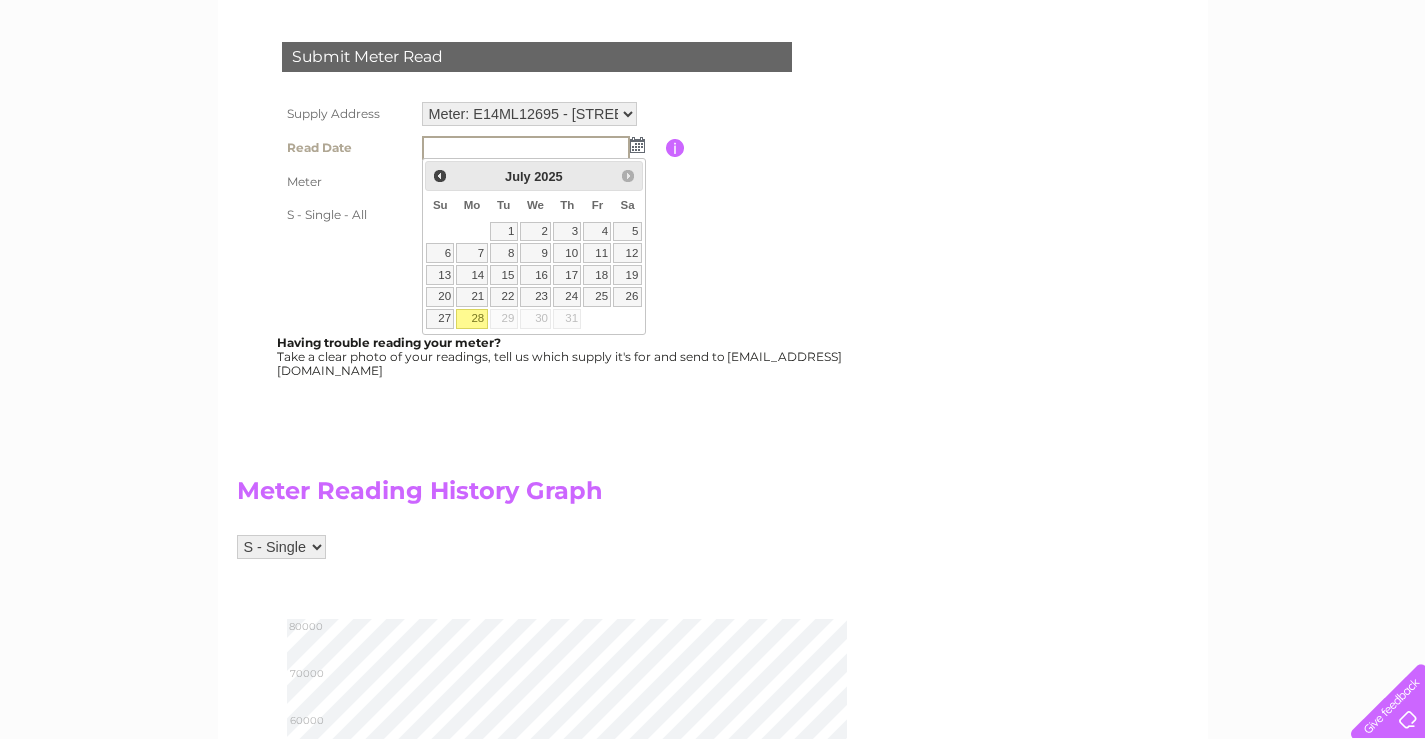click on "28" at bounding box center (471, 319) 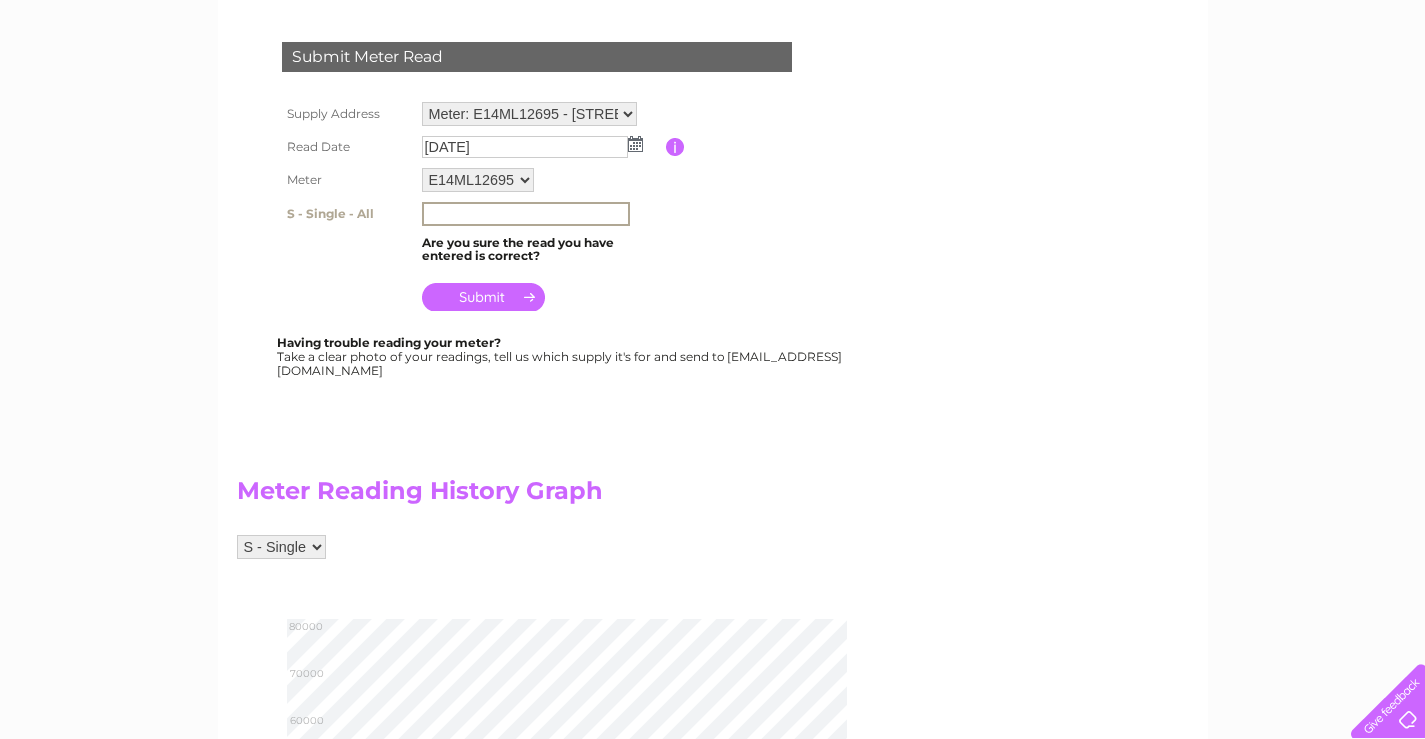 click at bounding box center (526, 214) 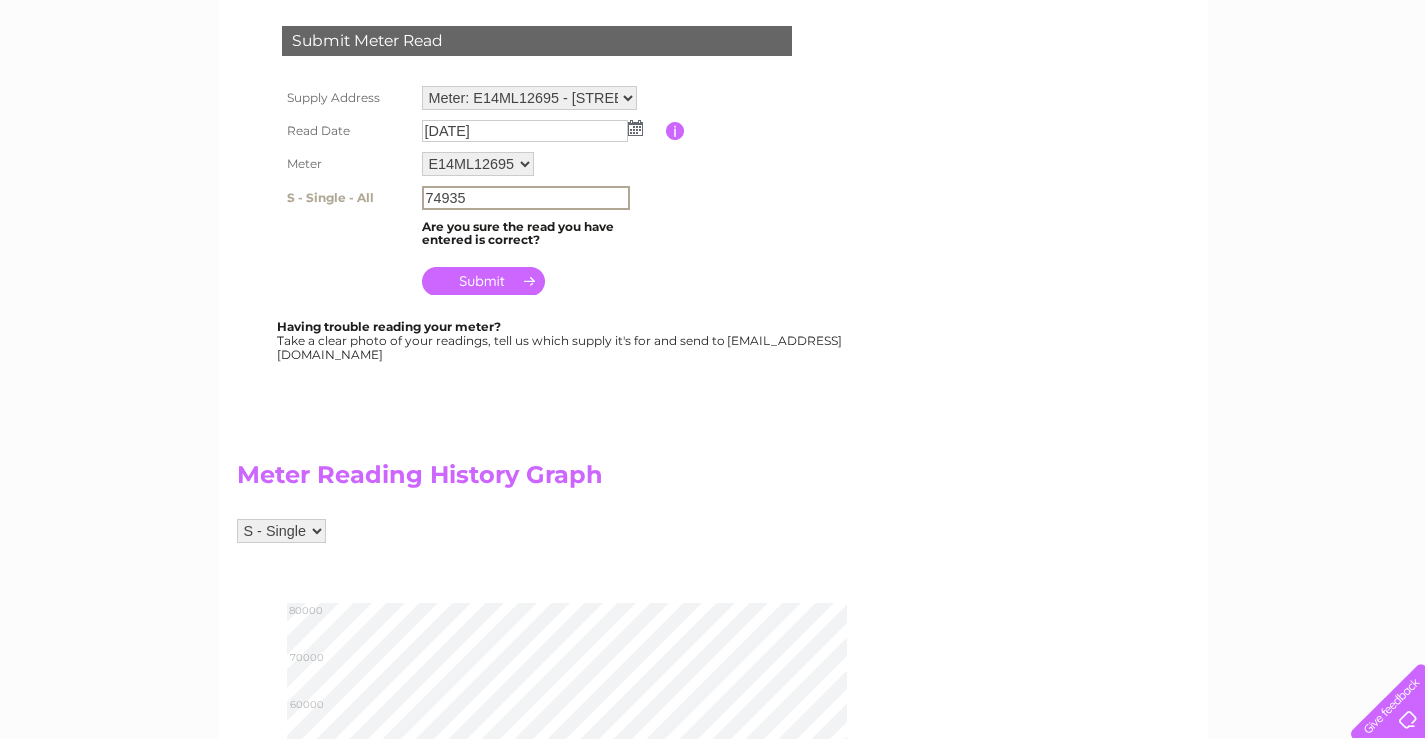 scroll, scrollTop: 327, scrollLeft: 0, axis: vertical 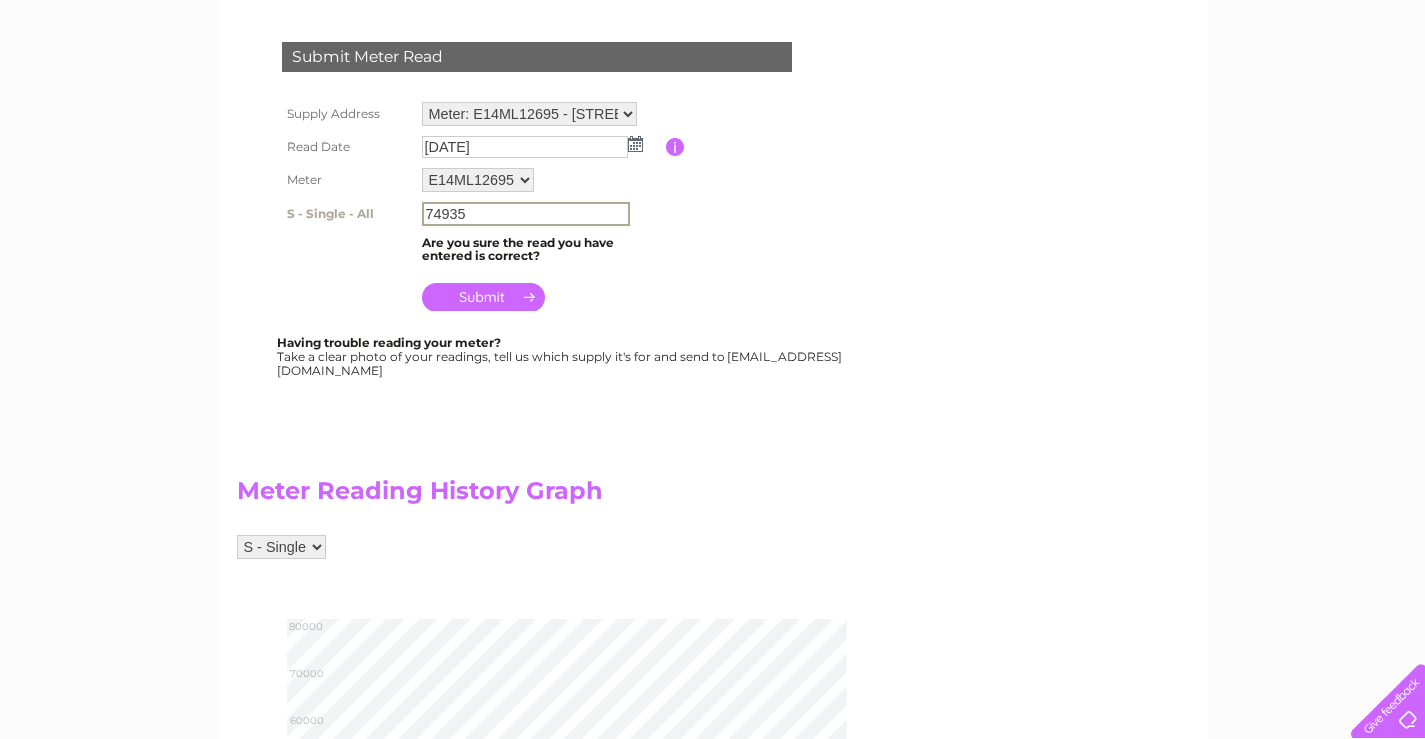 type on "74935" 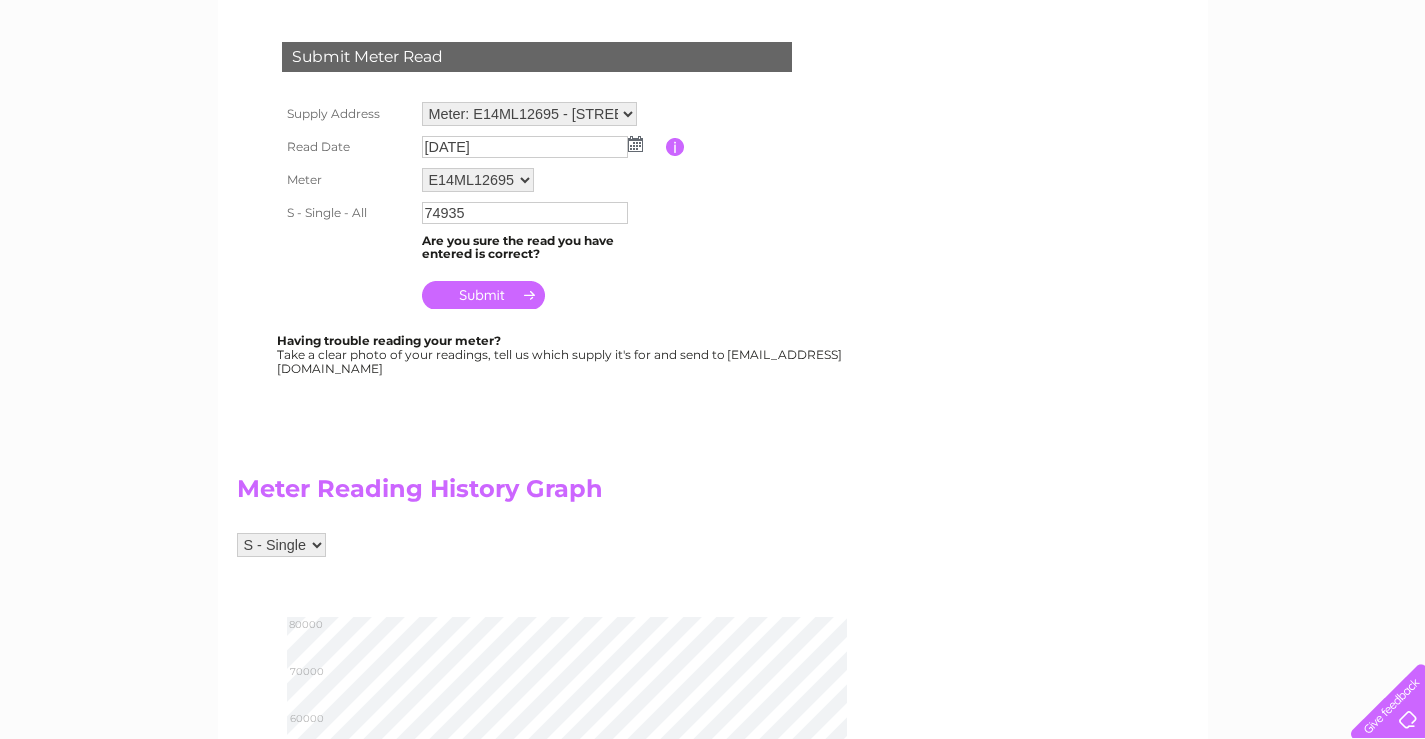 click at bounding box center (483, 295) 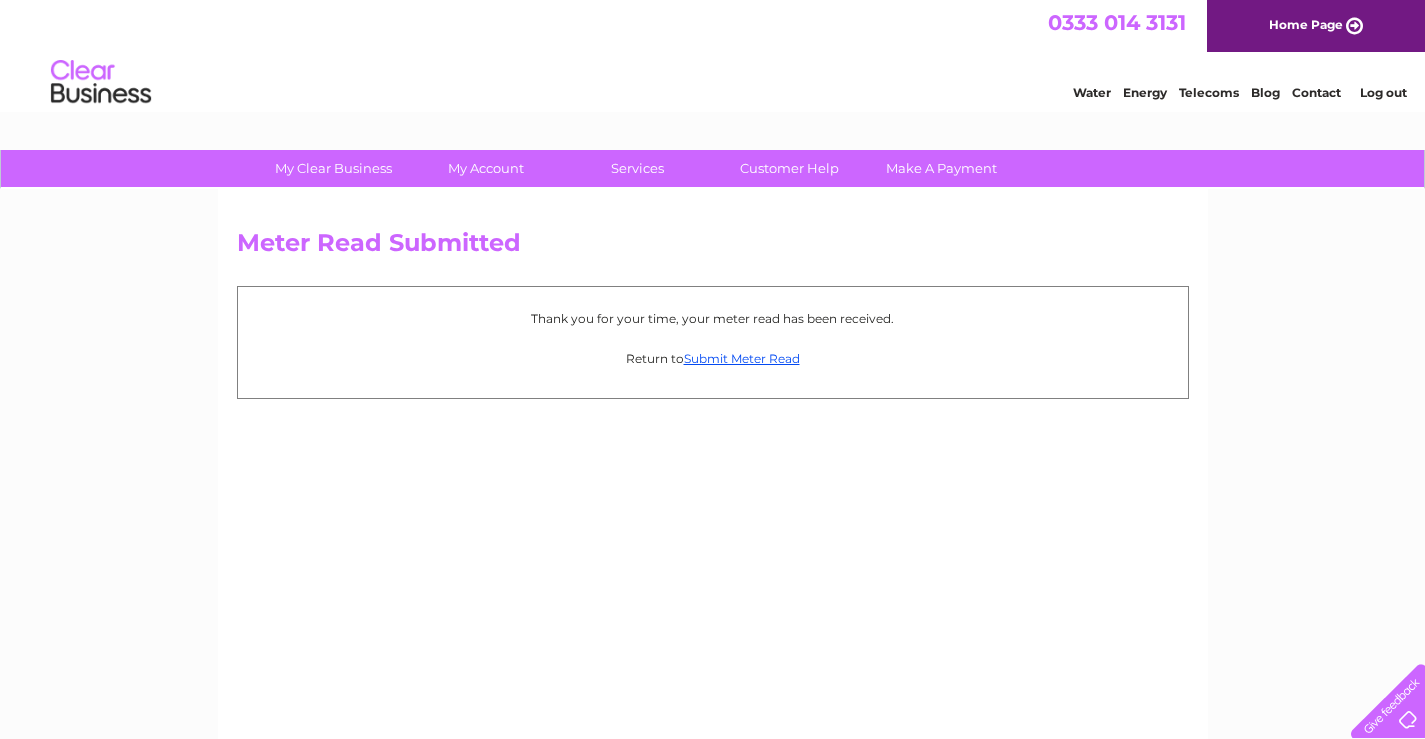 scroll, scrollTop: 0, scrollLeft: 0, axis: both 